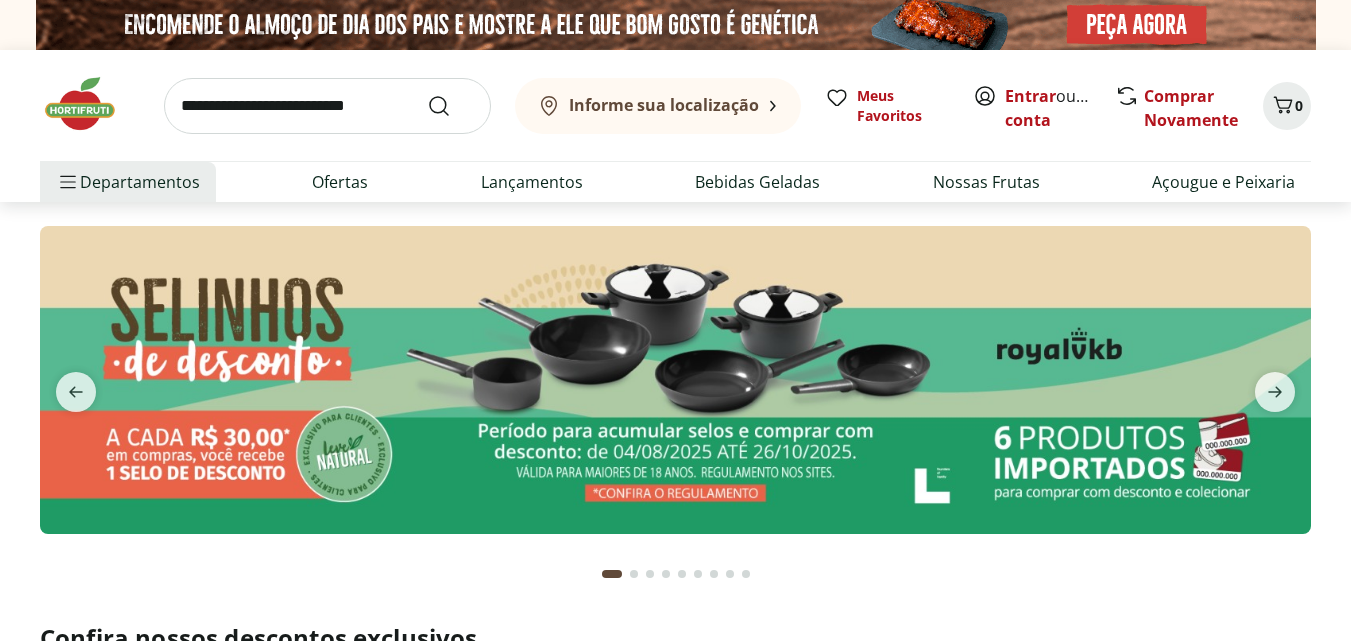 scroll, scrollTop: 664, scrollLeft: 0, axis: vertical 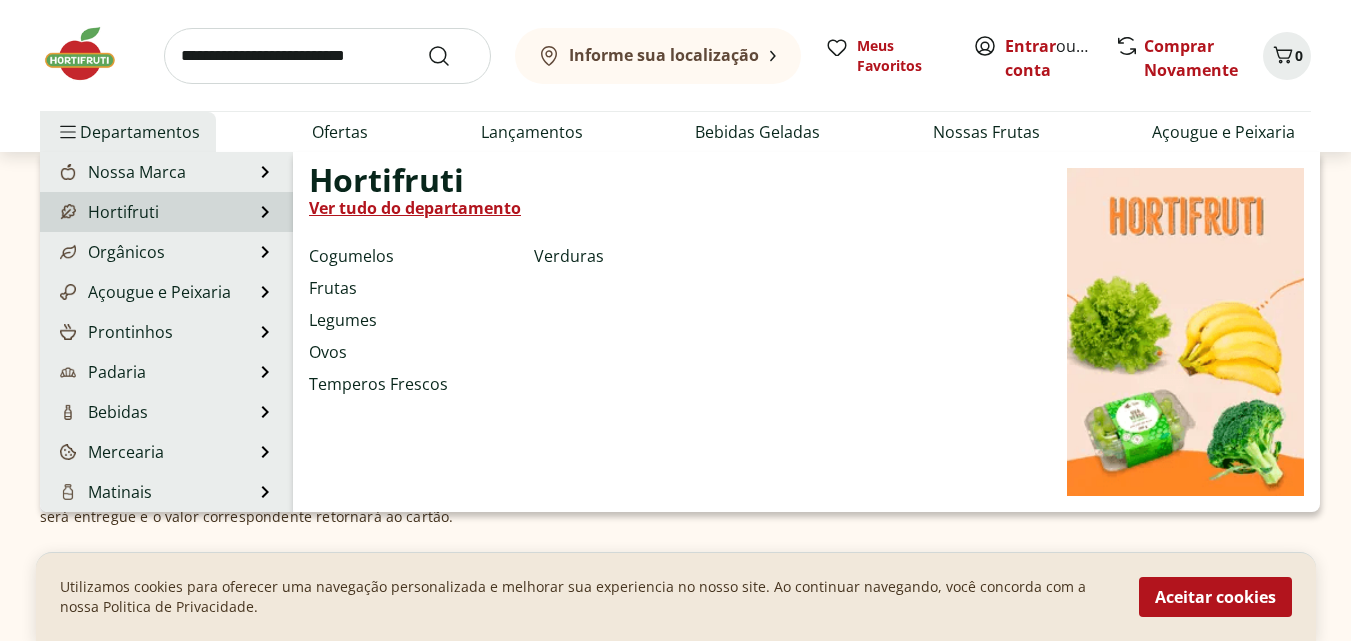 click on "Hortifruti" at bounding box center (107, 212) 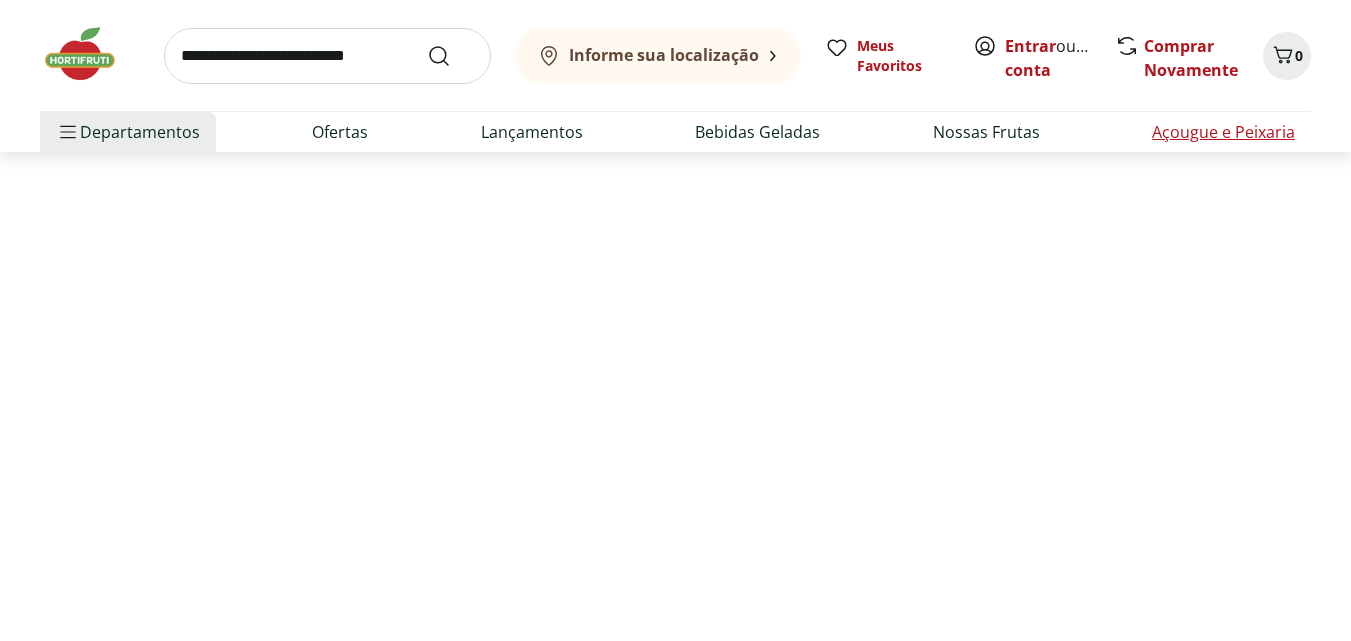 scroll, scrollTop: 0, scrollLeft: 0, axis: both 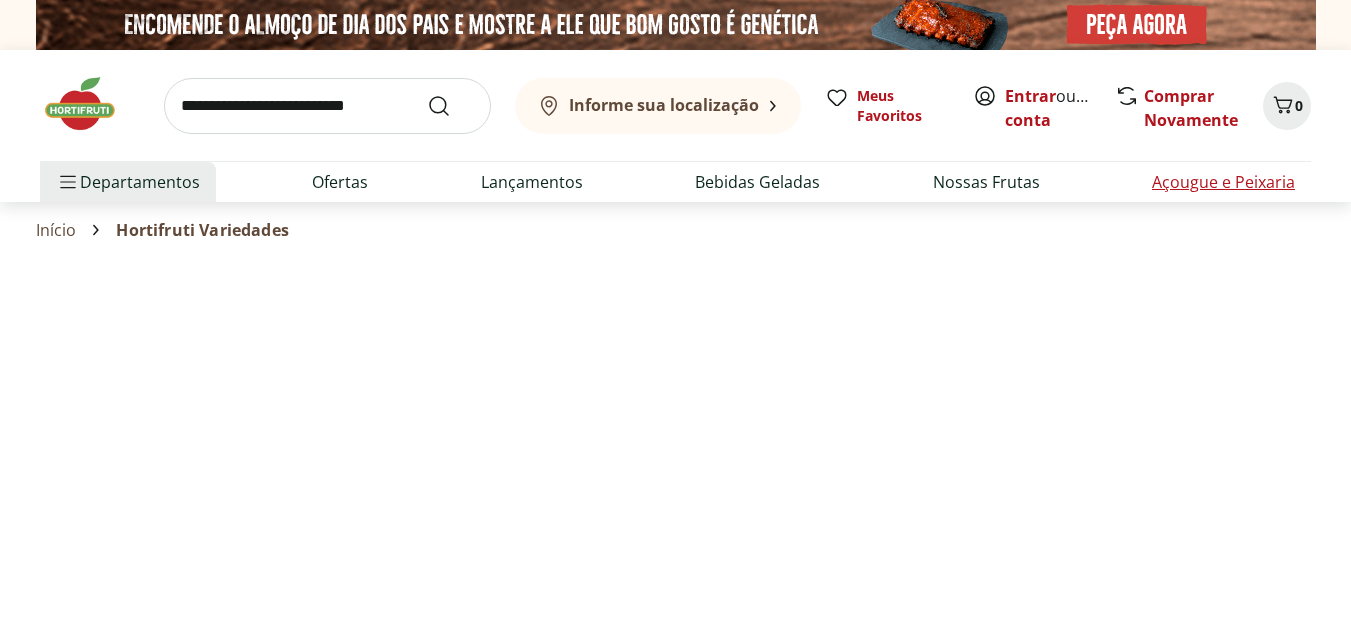 select on "**********" 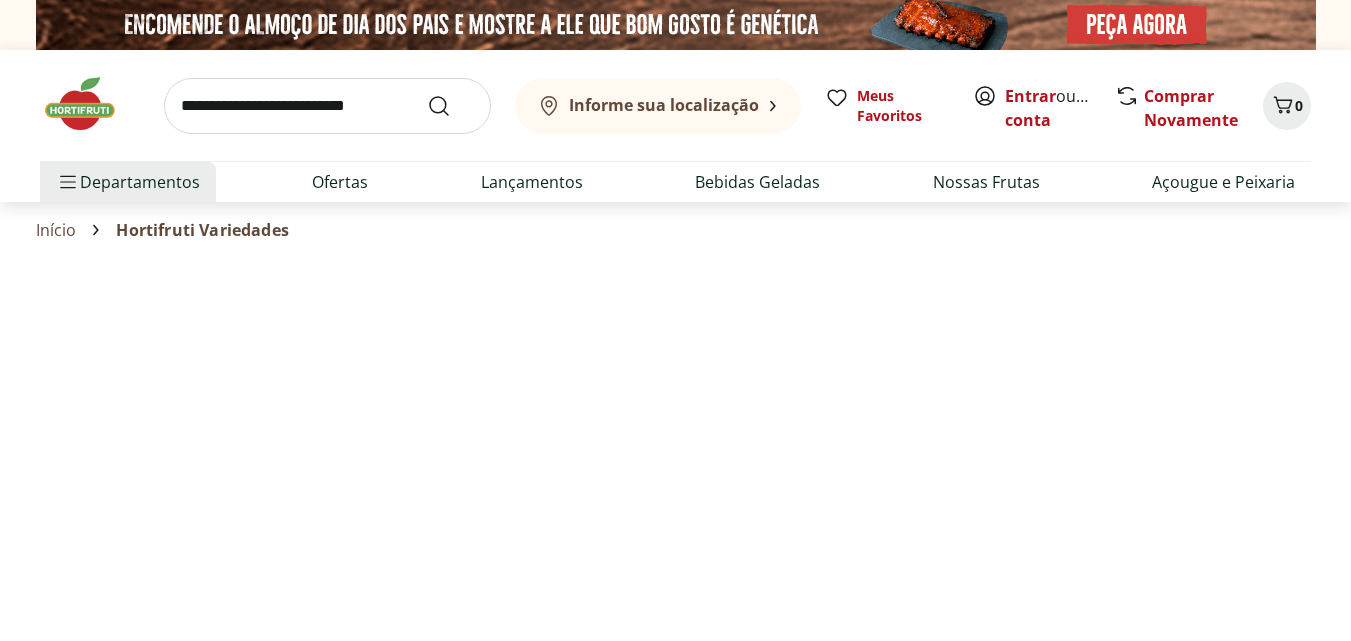 scroll, scrollTop: 0, scrollLeft: 0, axis: both 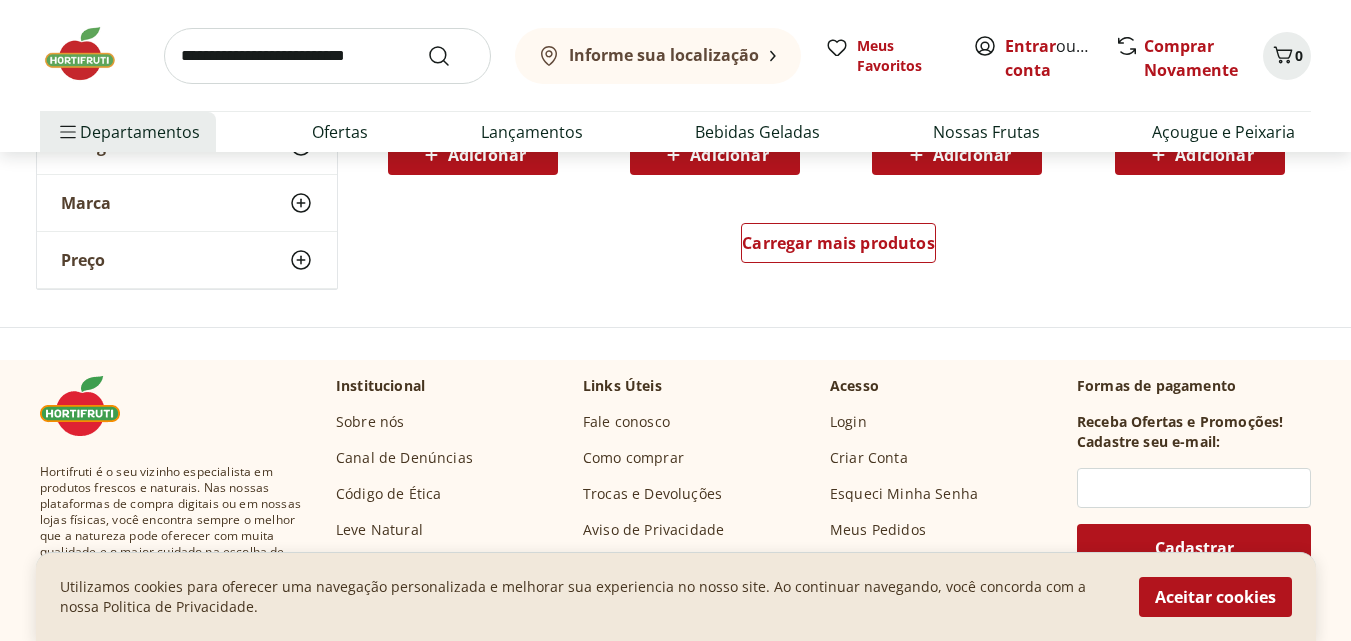 click on "Informe sua localização Meus Favoritos Entrar  ou  Criar conta Comprar Novamente 0  Departamentos Nossa Marca Nossa Marca Ver tudo do departamento Açougue & Peixaria Congelados e Refrigerados Frutas, Legumes e Verduras Orgânicos Mercearia Sorvetes Hortifruti Hortifruti Ver tudo do departamento Cogumelos Frutas Legumes Ovos Temperos Frescos Verduras Orgânicos Orgânicos Ver tudo do departamento Bebidas Orgânicas Frutas Orgânicas Legumes Orgânicos Ovos Orgânicos Perecíveis Orgânicos Verduras Orgânicas Temperos Frescos Açougue e Peixaria Açougue e Peixaria Ver tudo do departamento Aves Bovinos Exóticos Frutos do Mar Linguiça e Salsicha Peixes Salgados e Defumados Suínos Prontinhos Prontinhos Ver tudo do departamento Frutas Cortadinhas Pré Preparados Prontos para Consumo Saladas Sucos e Água de Coco Padaria Padaria Ver tudo do departamento Bolos e Mini Bolos Doces Pão Padaria Própria Salgados Torradas Bebidas Bebidas Ver tudo do departamento Água Água de Coco Cerveja Destilados Chá e Mate" at bounding box center (675, 76) 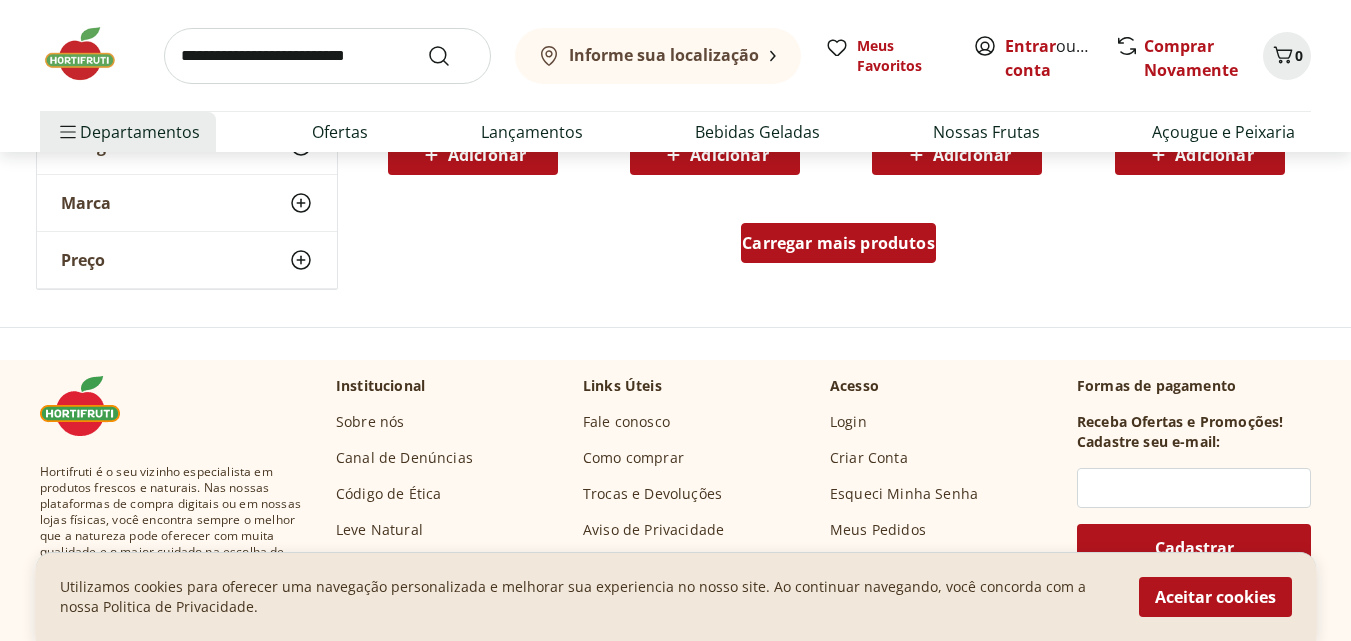drag, startPoint x: 1321, startPoint y: 110, endPoint x: 866, endPoint y: 230, distance: 470.55817 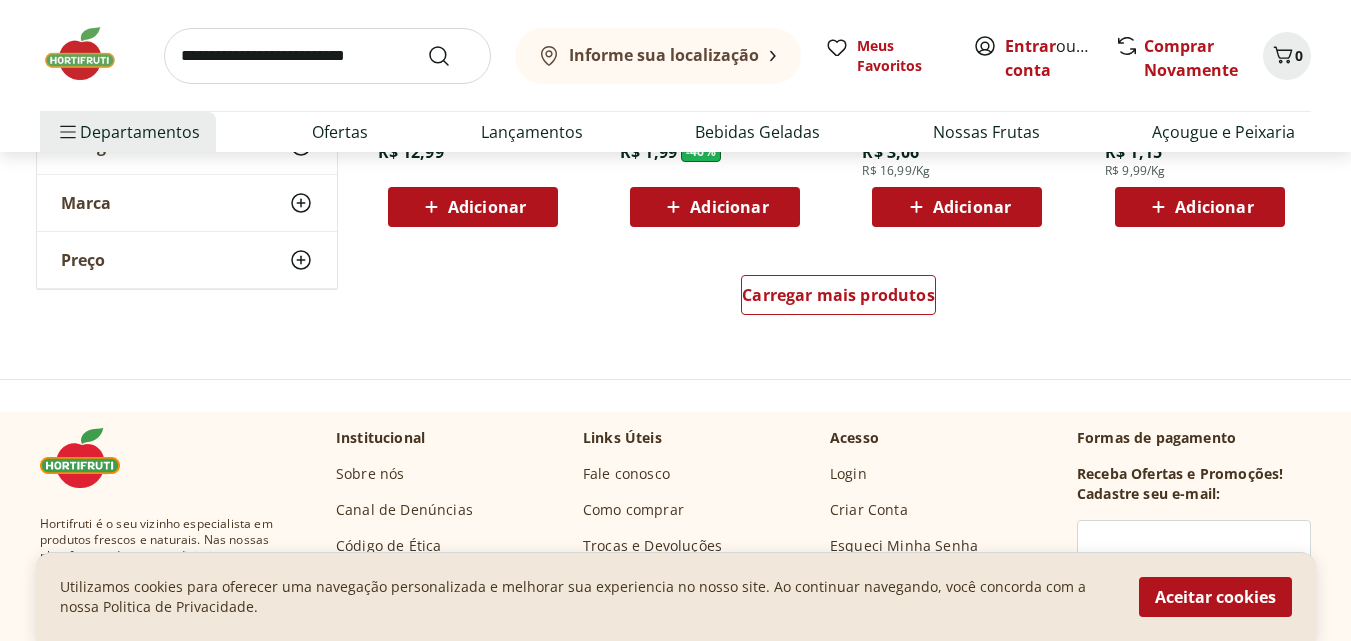 scroll, scrollTop: 2742, scrollLeft: 0, axis: vertical 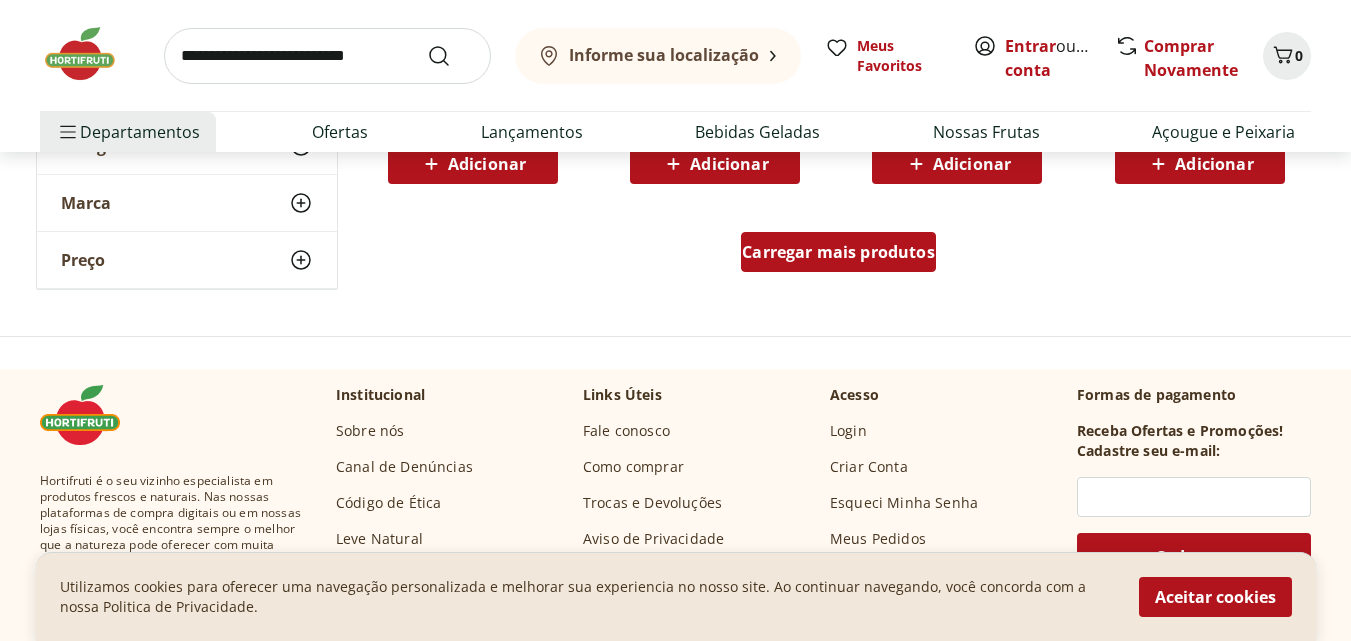 click on "Carregar mais produtos" at bounding box center [838, 252] 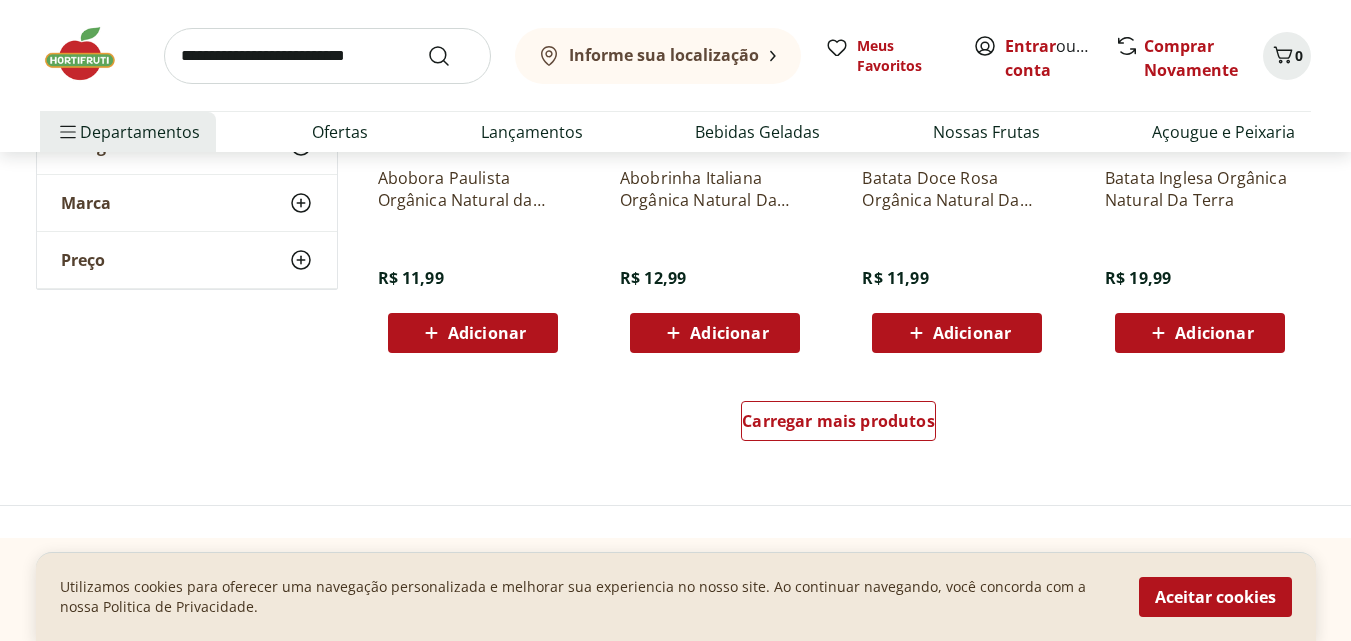 scroll, scrollTop: 3882, scrollLeft: 0, axis: vertical 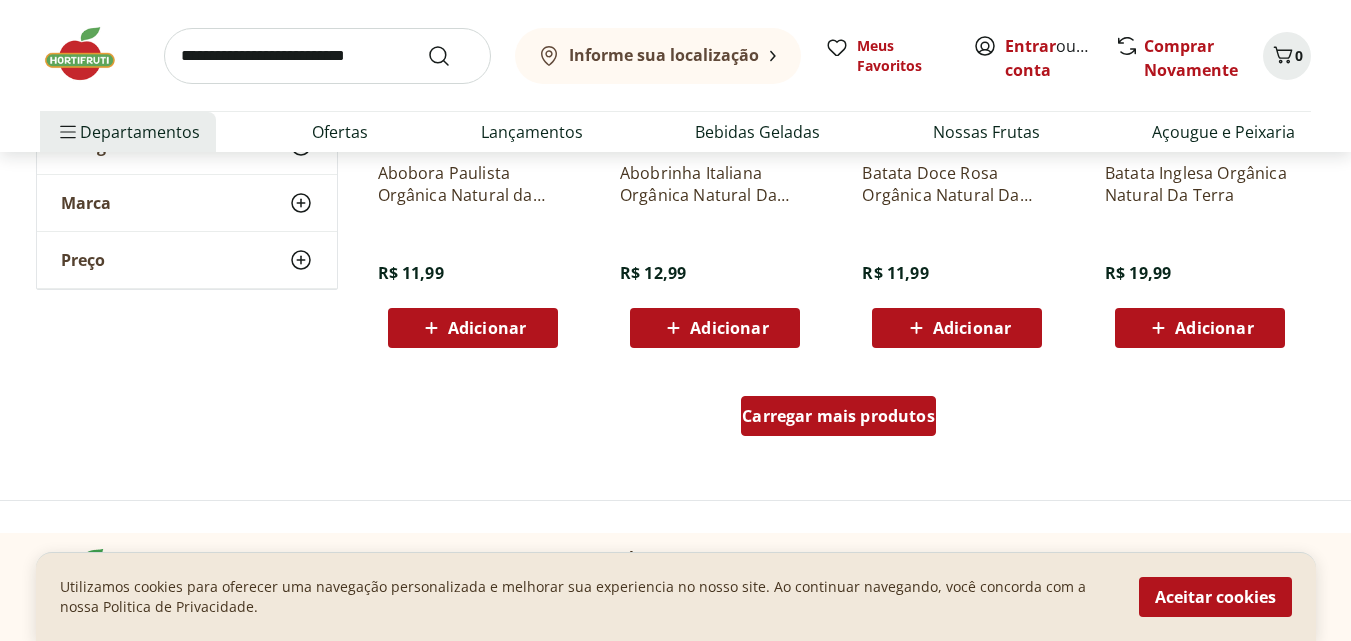 click on "Carregar mais produtos" at bounding box center (838, 416) 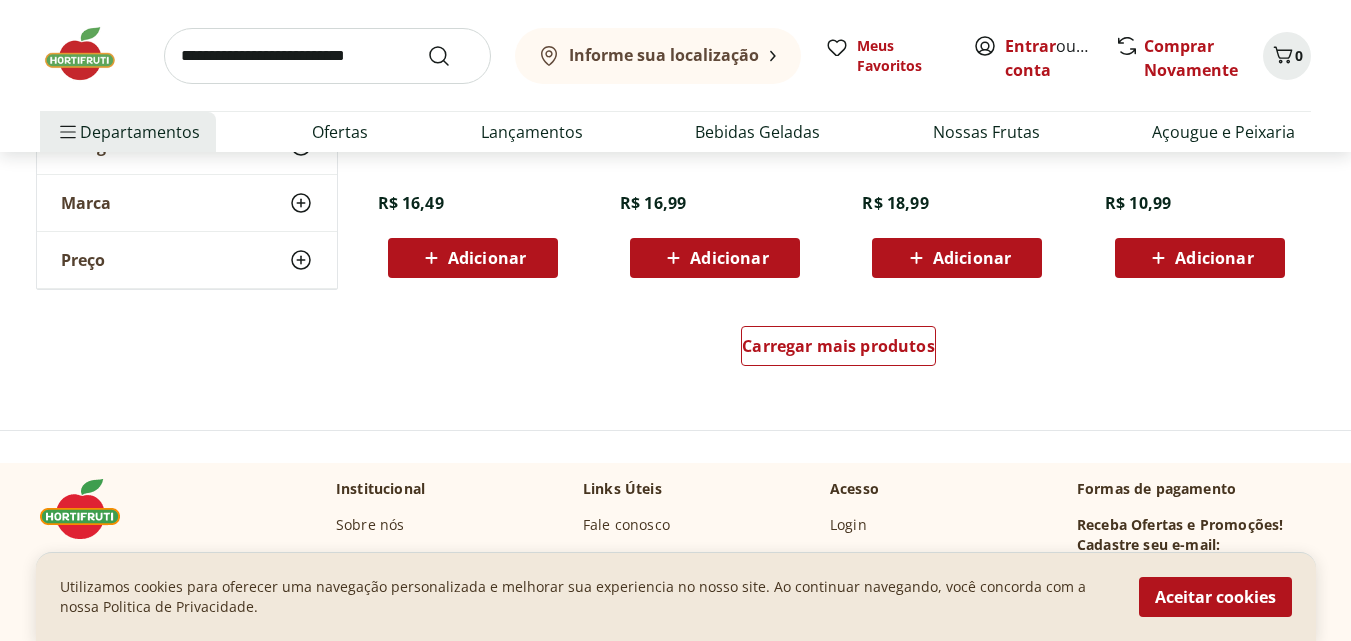 scroll, scrollTop: 5293, scrollLeft: 0, axis: vertical 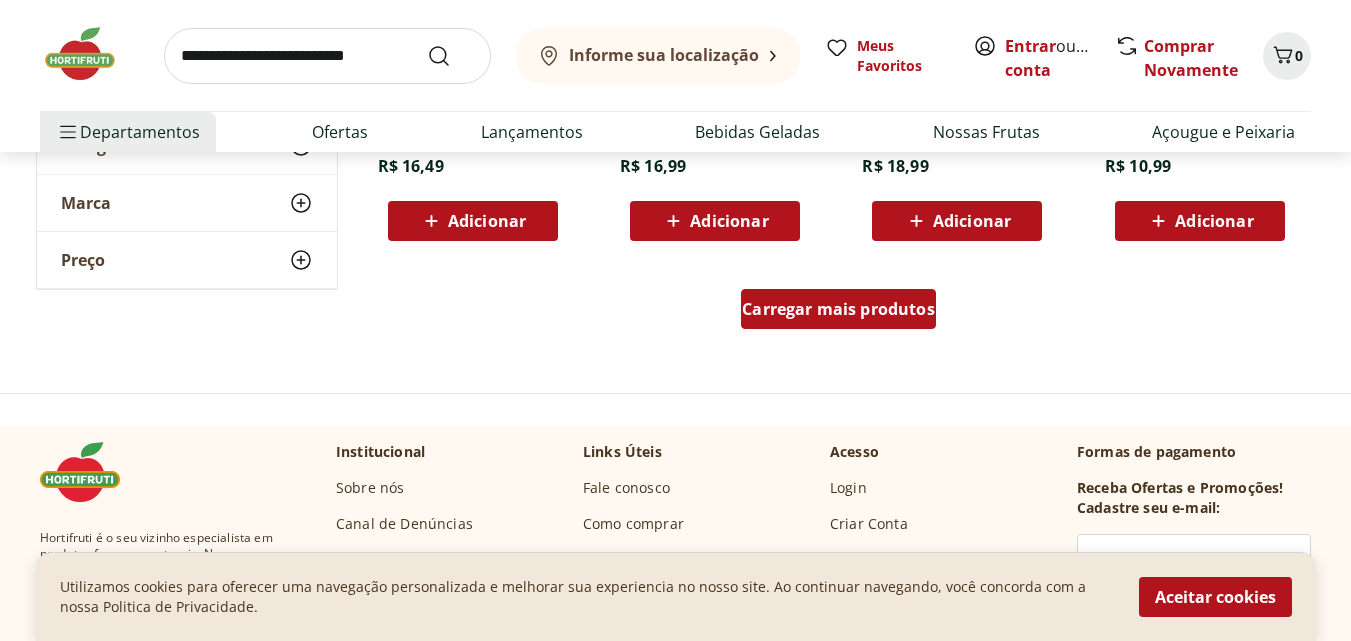 click on "Carregar mais produtos" at bounding box center (838, 309) 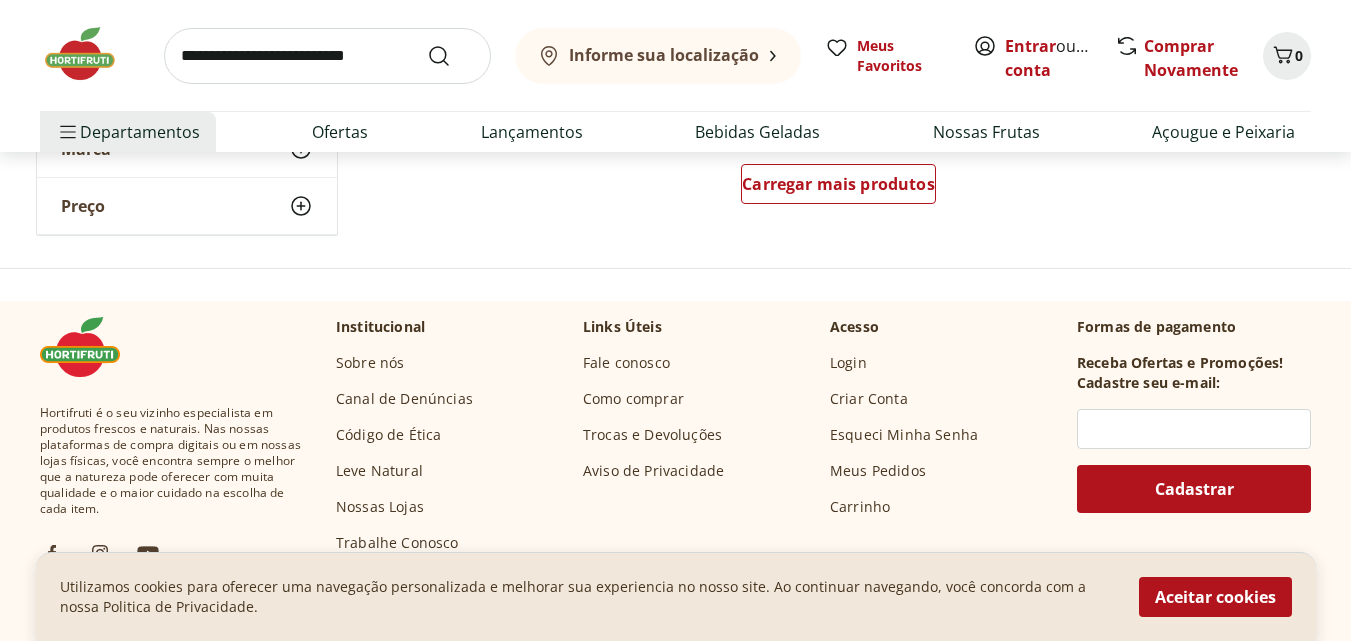 scroll, scrollTop: 6723, scrollLeft: 0, axis: vertical 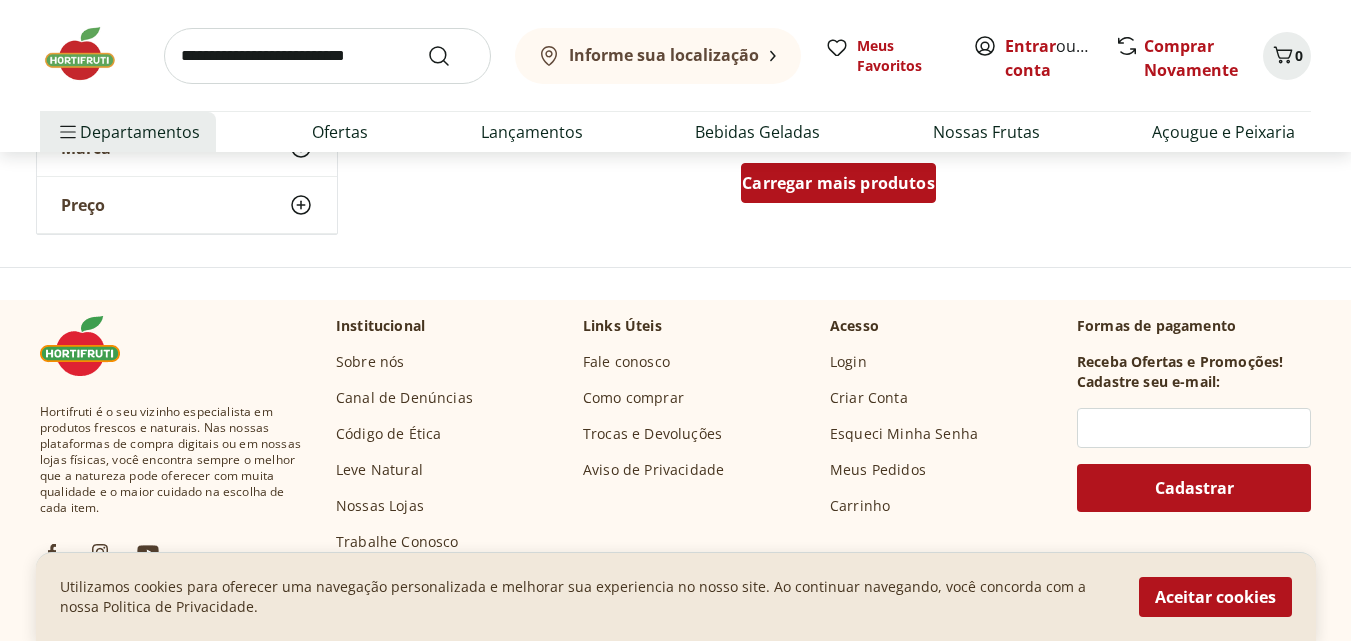 click on "Carregar mais produtos" at bounding box center (838, 183) 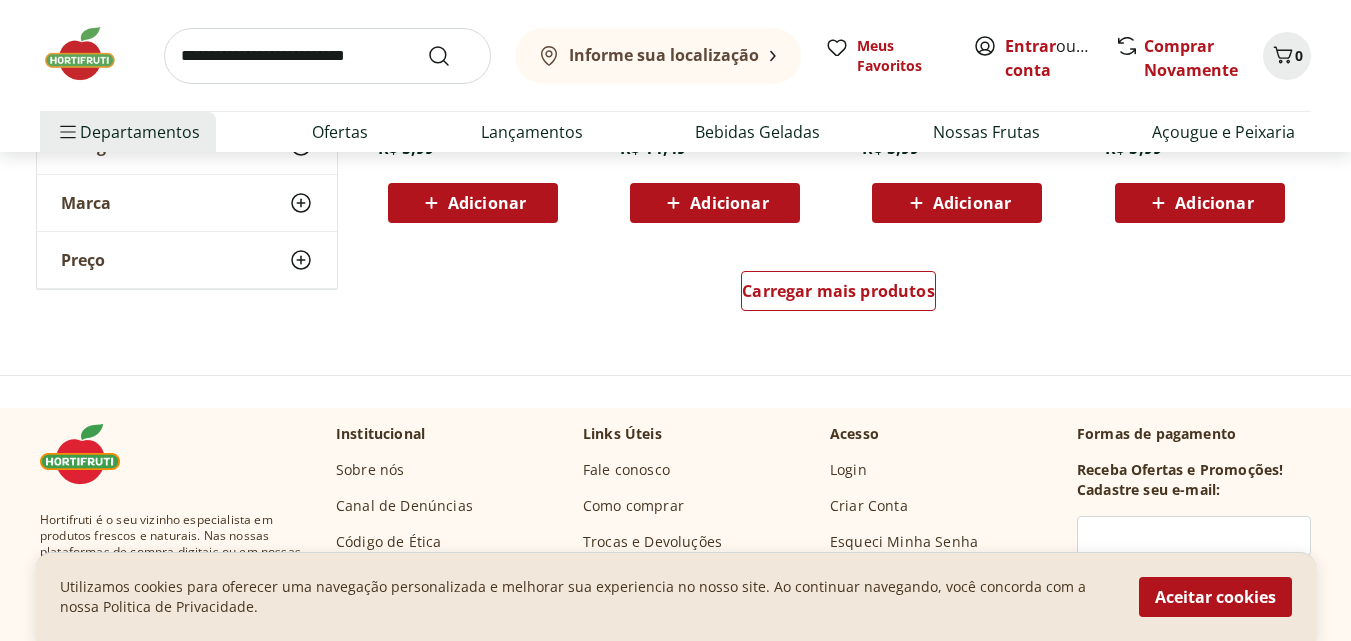 scroll, scrollTop: 7931, scrollLeft: 0, axis: vertical 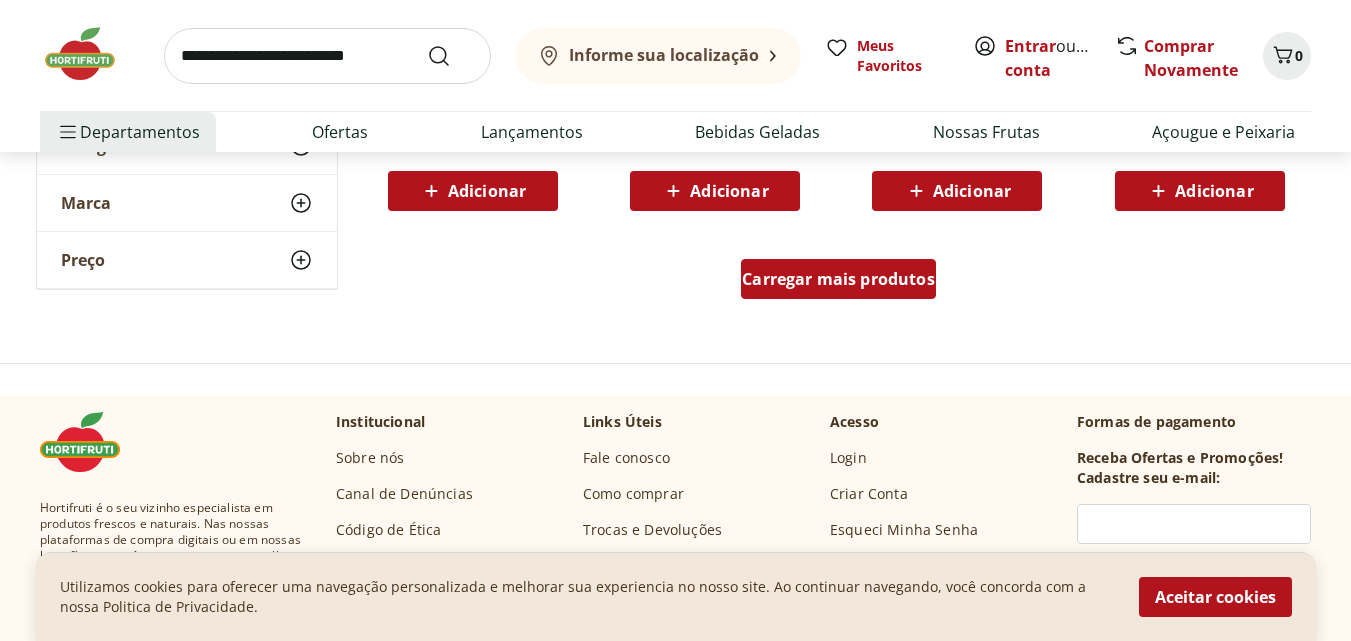 click on "Carregar mais produtos" at bounding box center (838, 279) 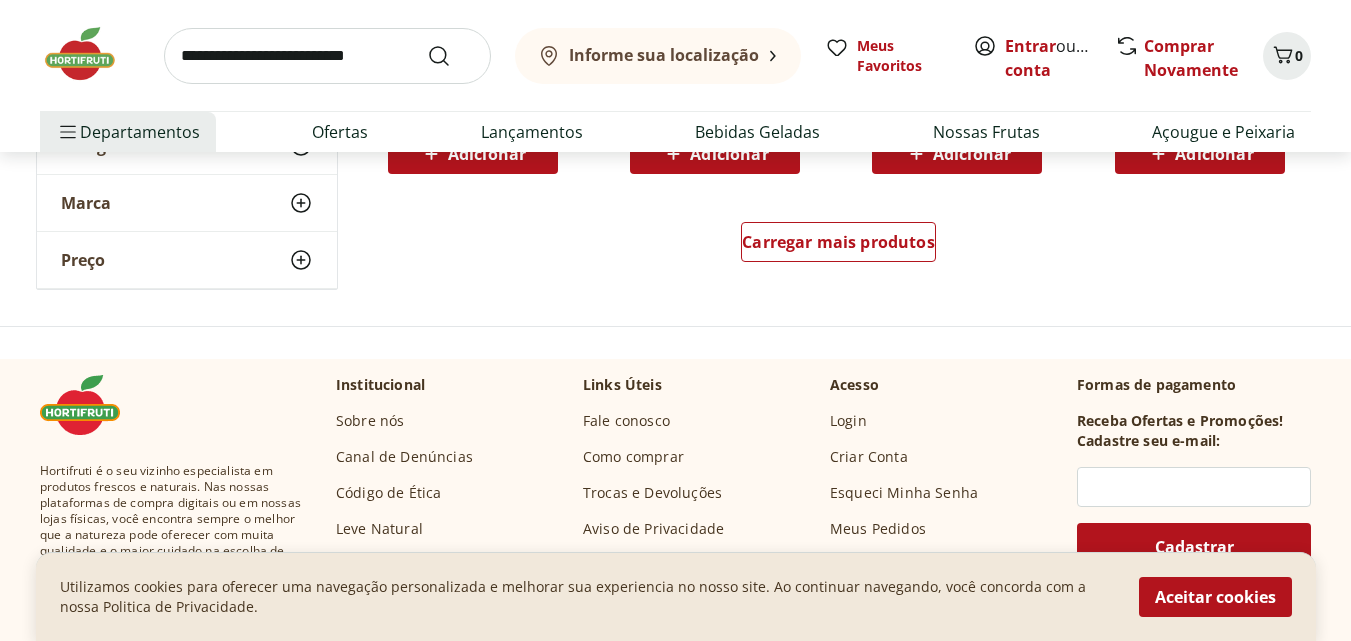 scroll, scrollTop: 9278, scrollLeft: 0, axis: vertical 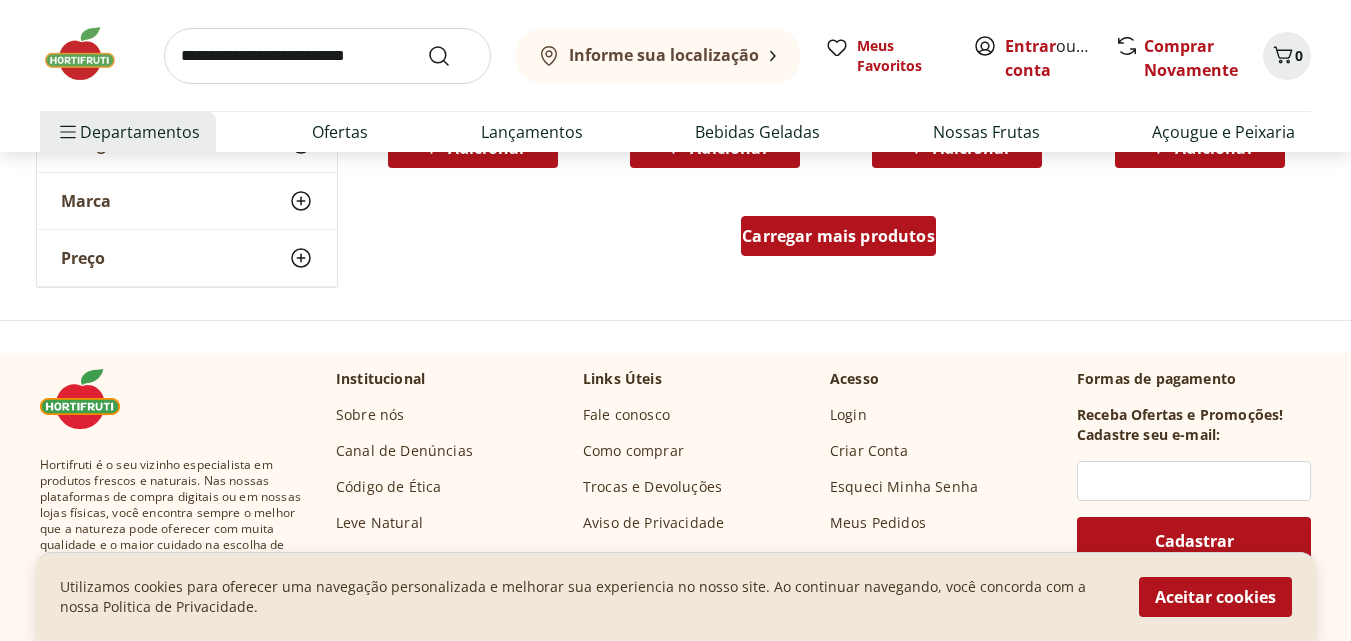 click on "Carregar mais produtos" at bounding box center (838, 236) 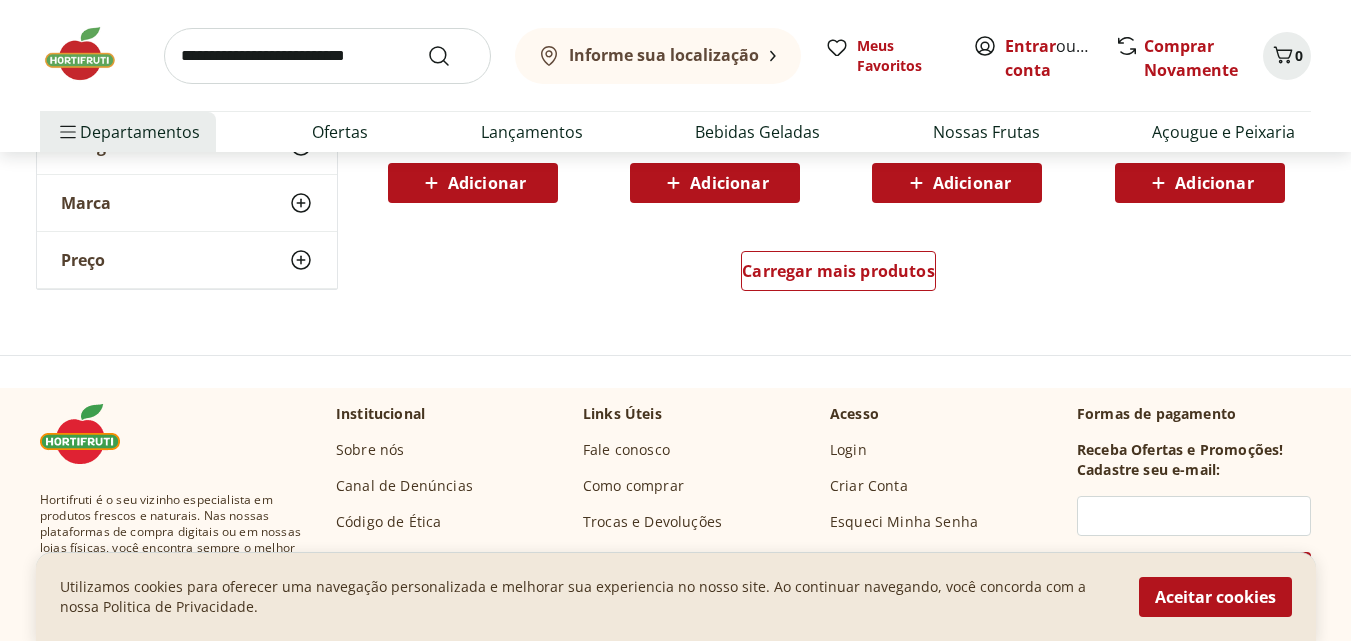 scroll, scrollTop: 10548, scrollLeft: 0, axis: vertical 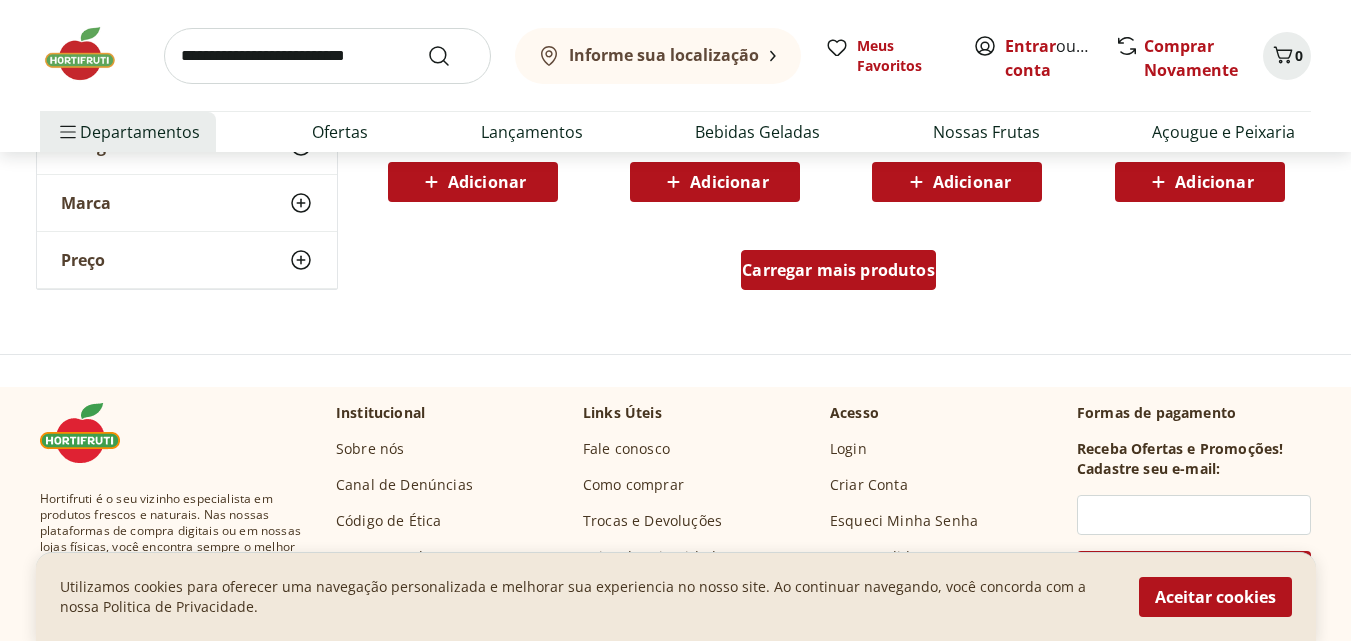 click on "Carregar mais produtos" at bounding box center (838, 270) 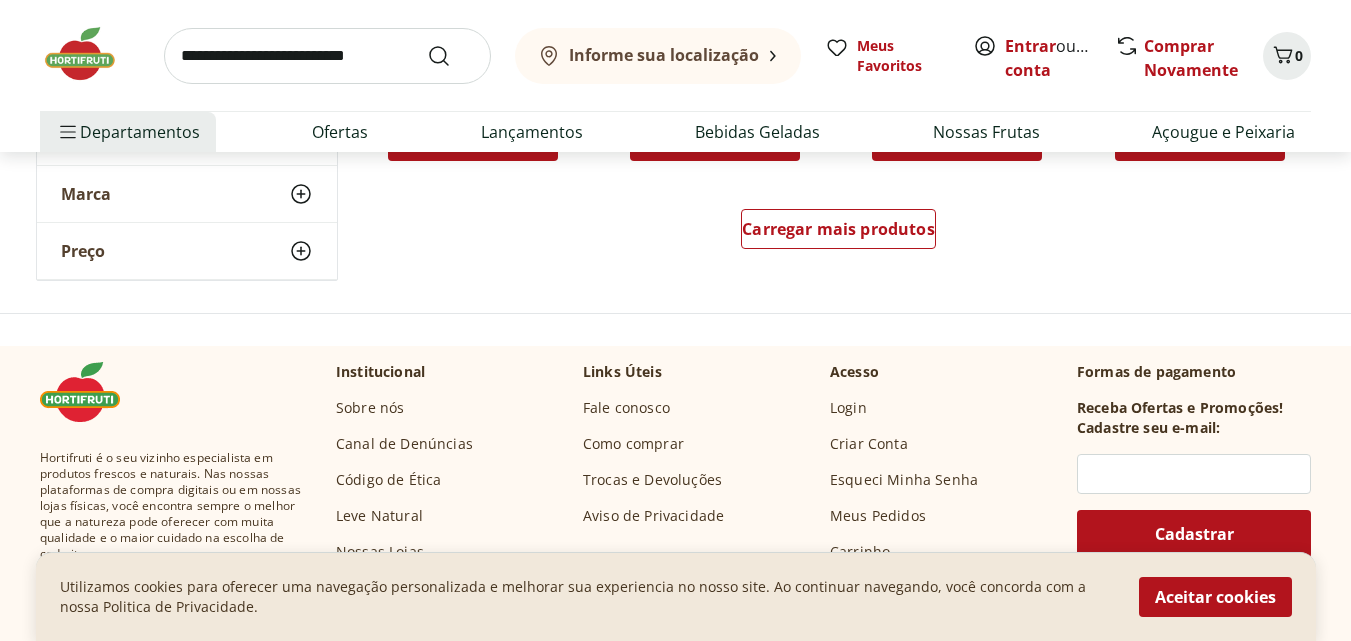 scroll, scrollTop: 11905, scrollLeft: 0, axis: vertical 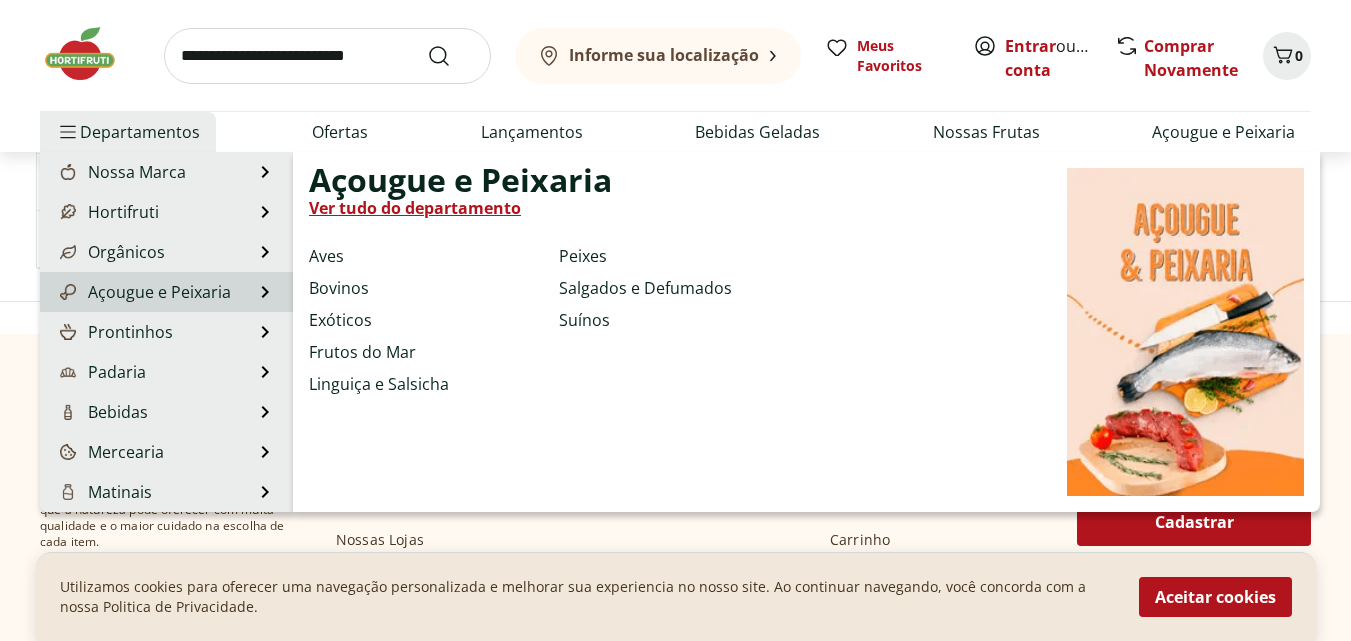 click on "Açougue e Peixaria" at bounding box center [143, 292] 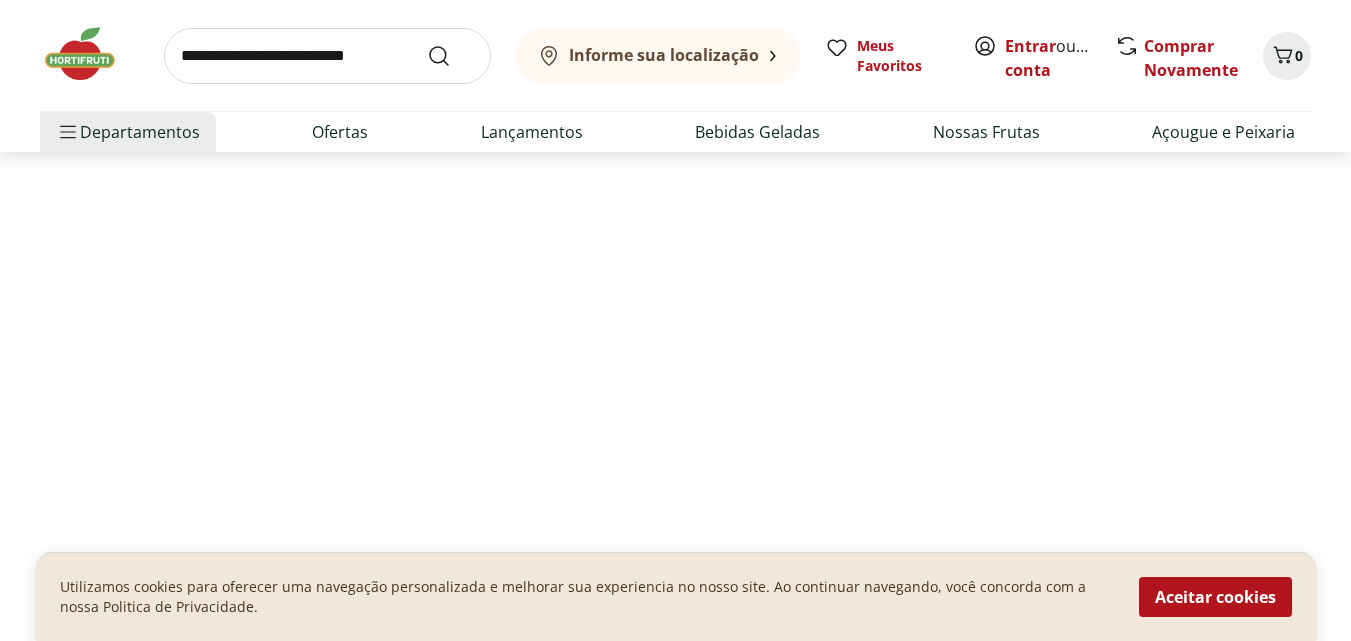 scroll, scrollTop: 0, scrollLeft: 0, axis: both 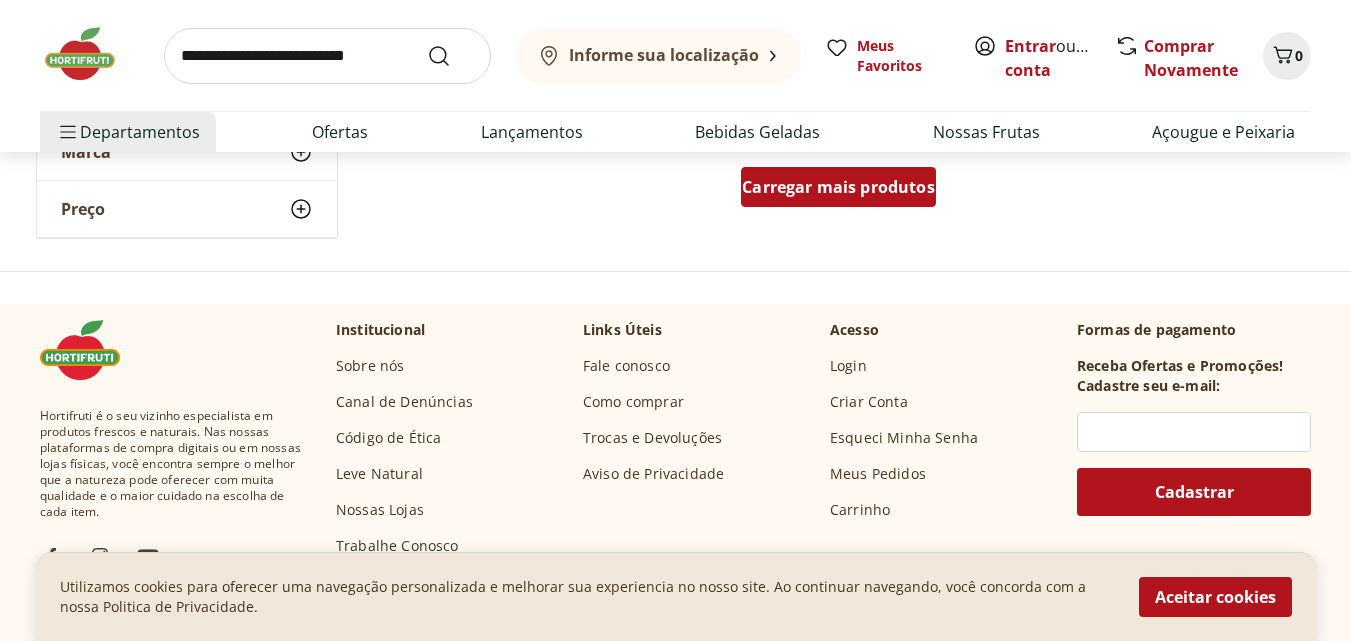 click on "Carregar mais produtos" at bounding box center [838, 187] 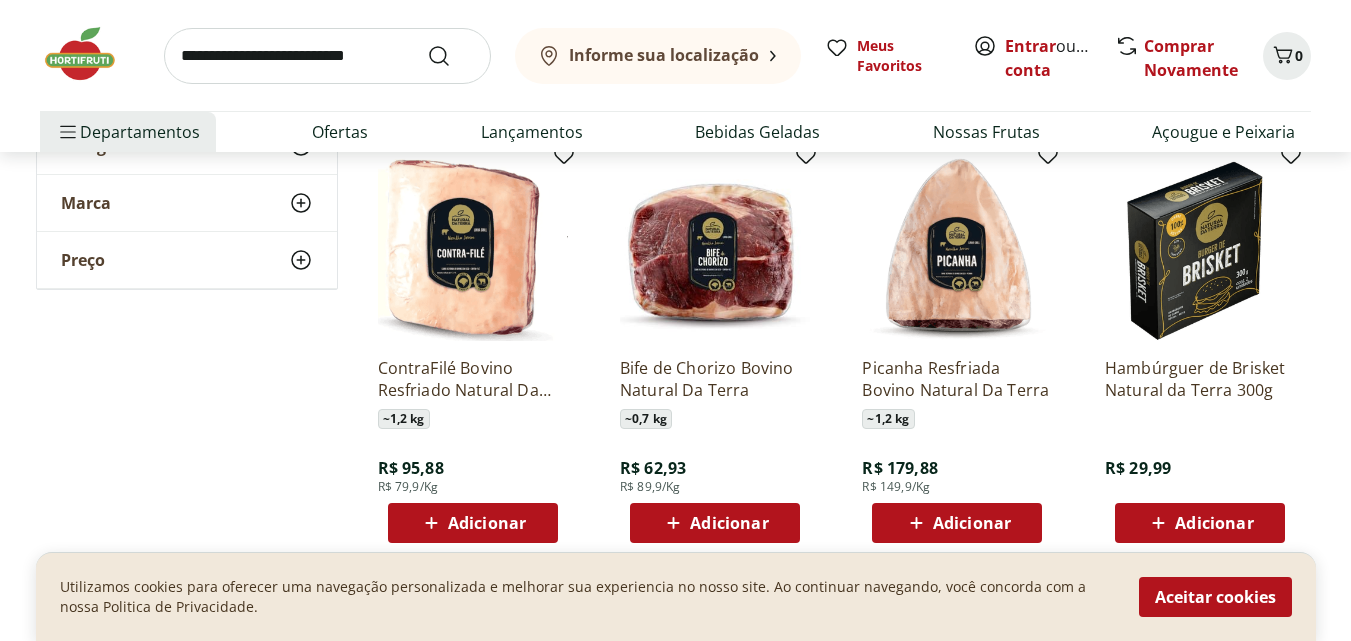 scroll, scrollTop: 0, scrollLeft: 0, axis: both 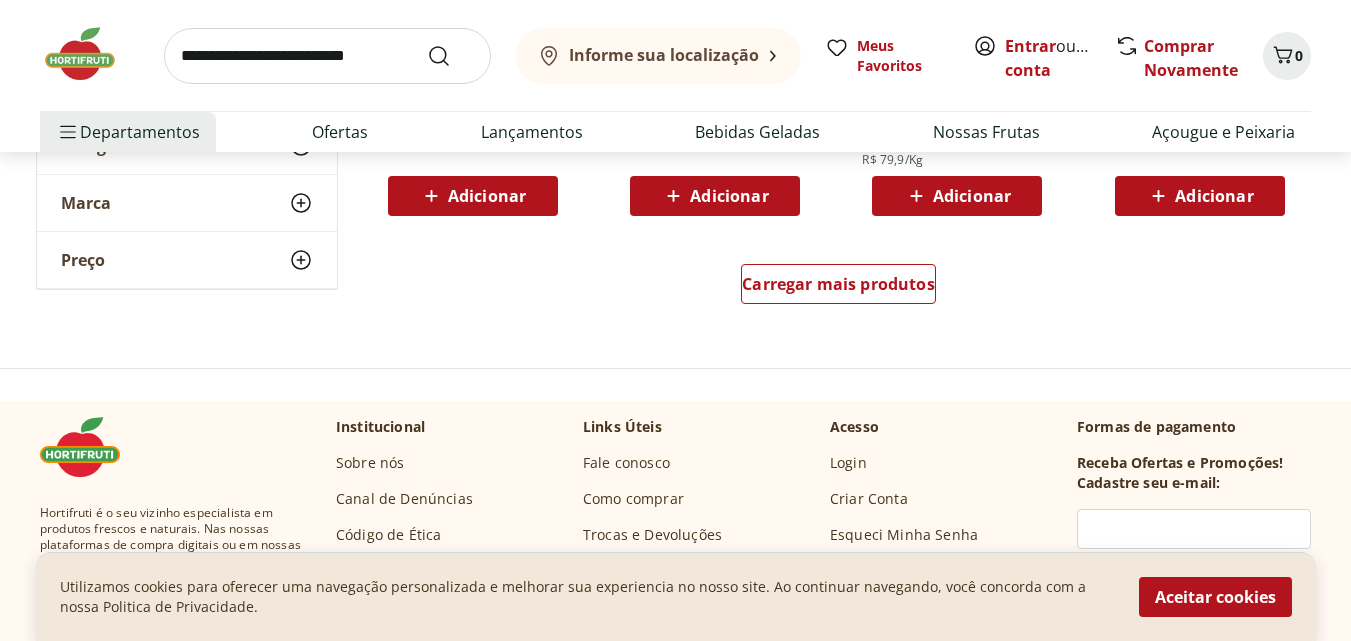 drag, startPoint x: 1339, startPoint y: 66, endPoint x: 1322, endPoint y: 128, distance: 64.288414 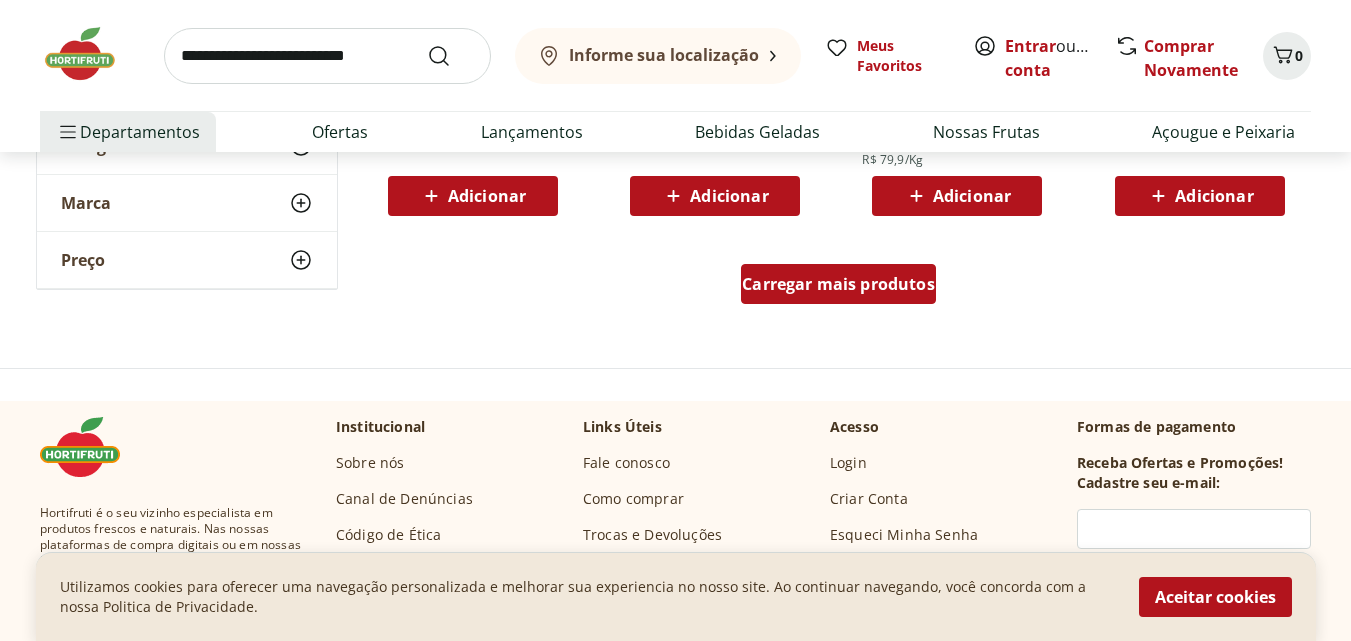 click on "Carregar mais produtos" at bounding box center (838, 284) 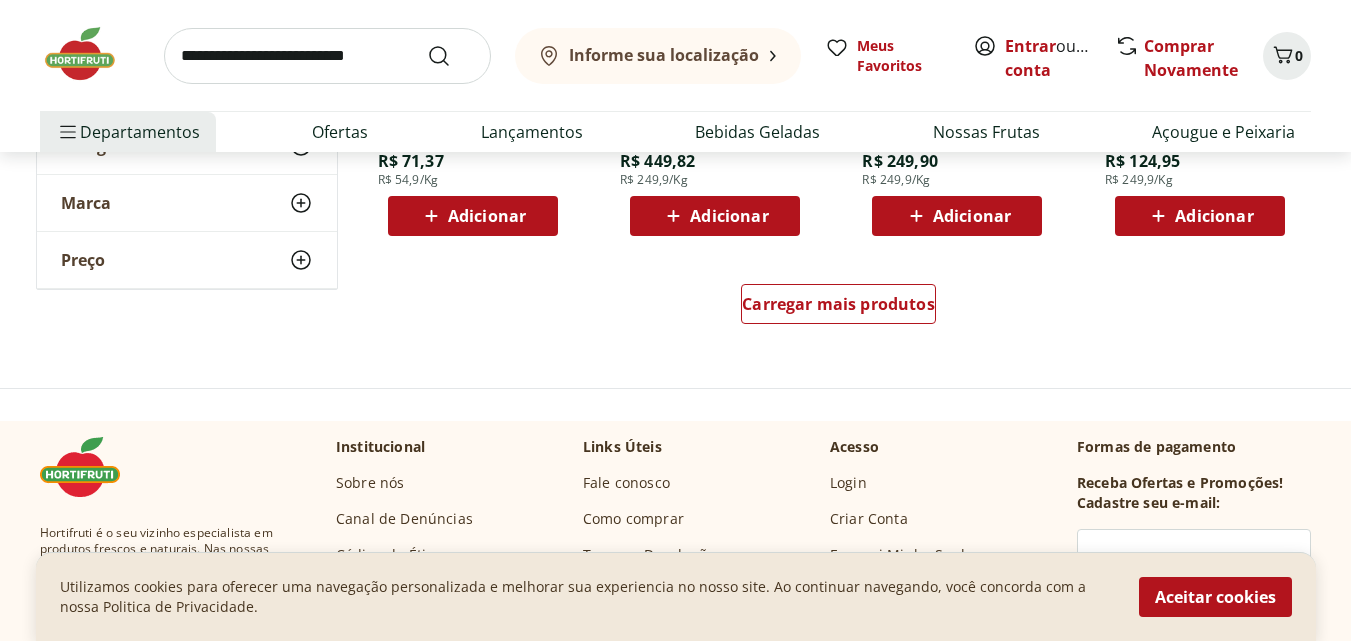 scroll, scrollTop: 3998, scrollLeft: 0, axis: vertical 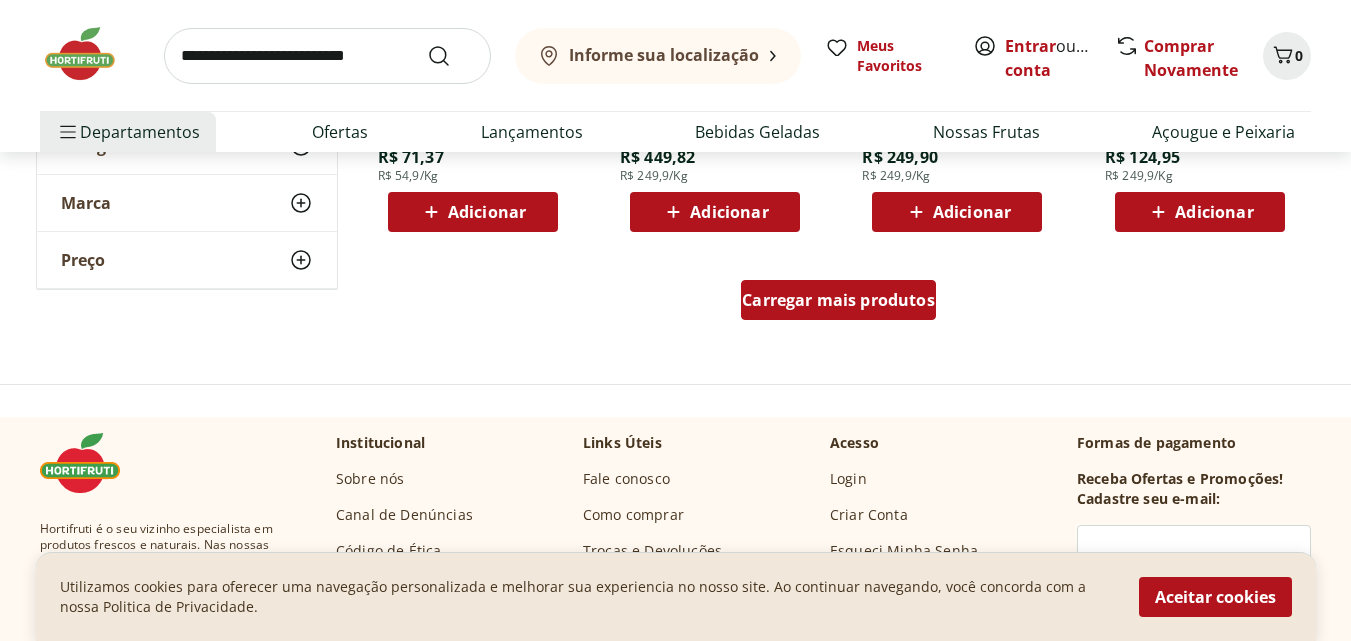 click on "Carregar mais produtos" at bounding box center [838, 300] 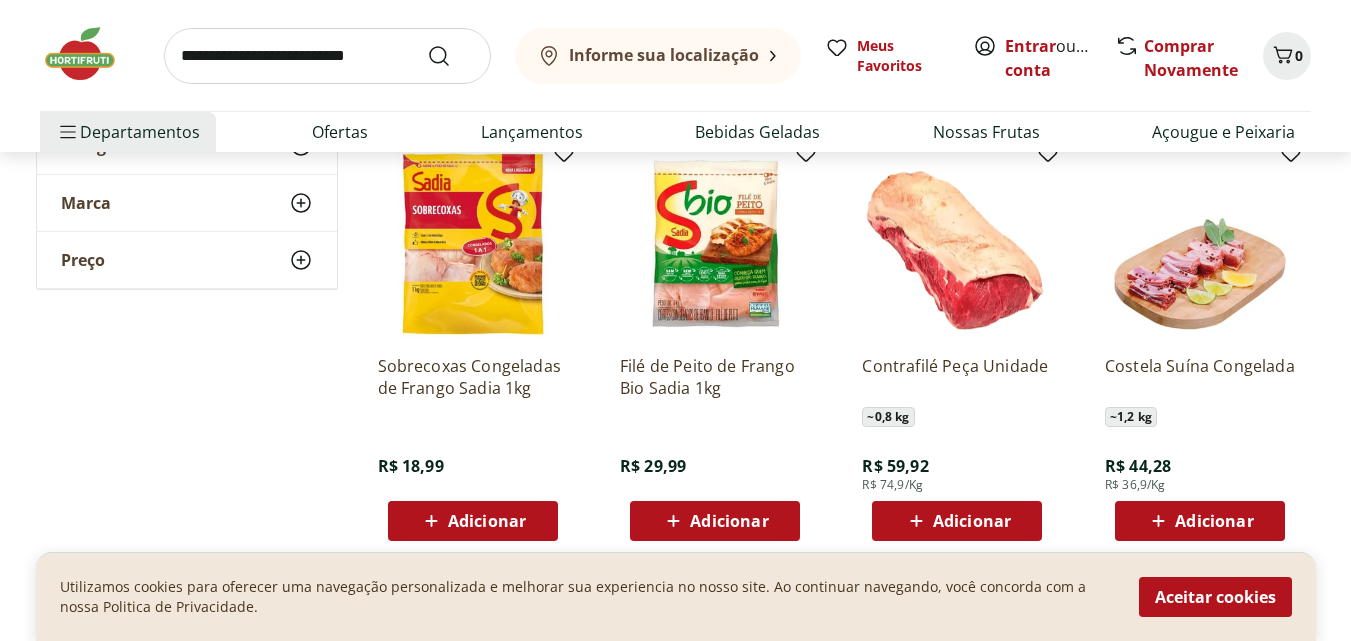 scroll, scrollTop: 4118, scrollLeft: 0, axis: vertical 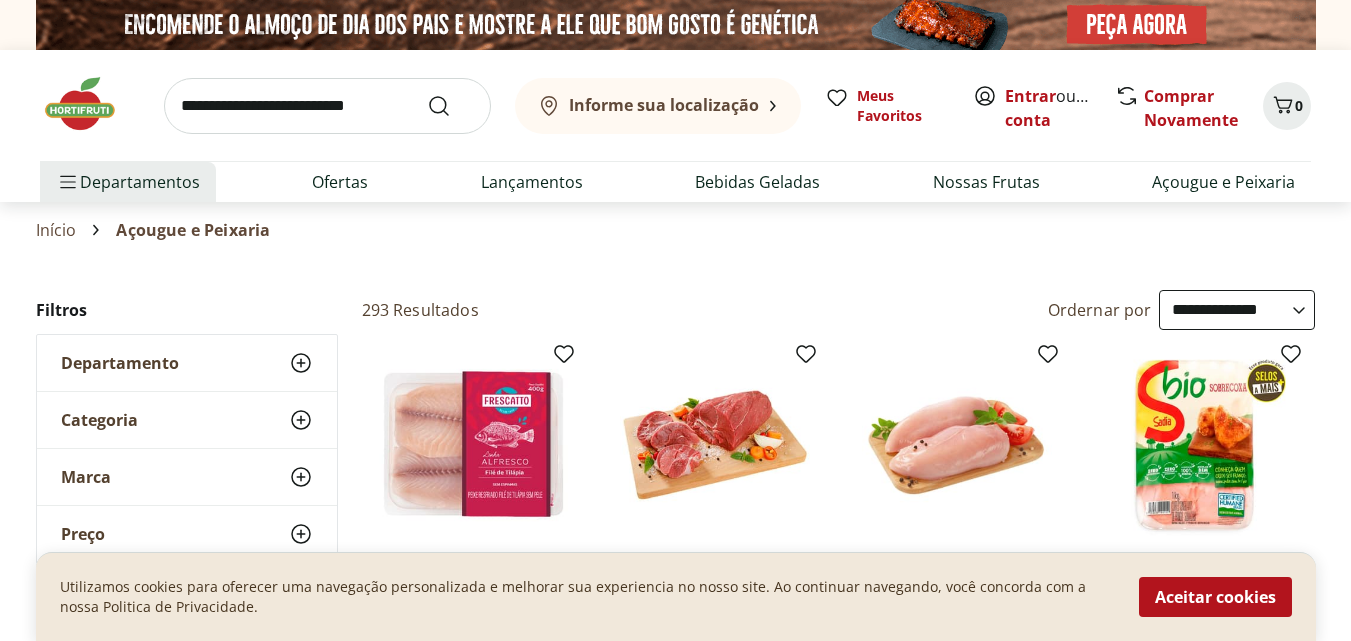 click on "**********" at bounding box center [1237, 310] 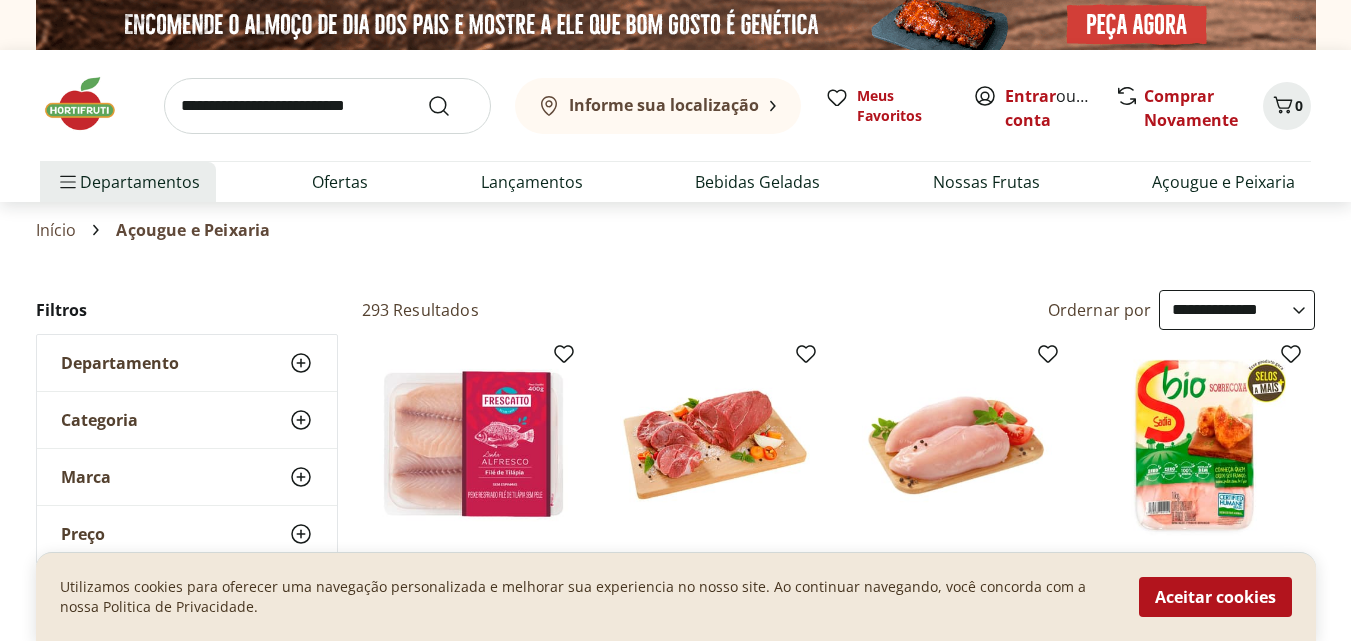 click on "**********" at bounding box center [1237, 310] 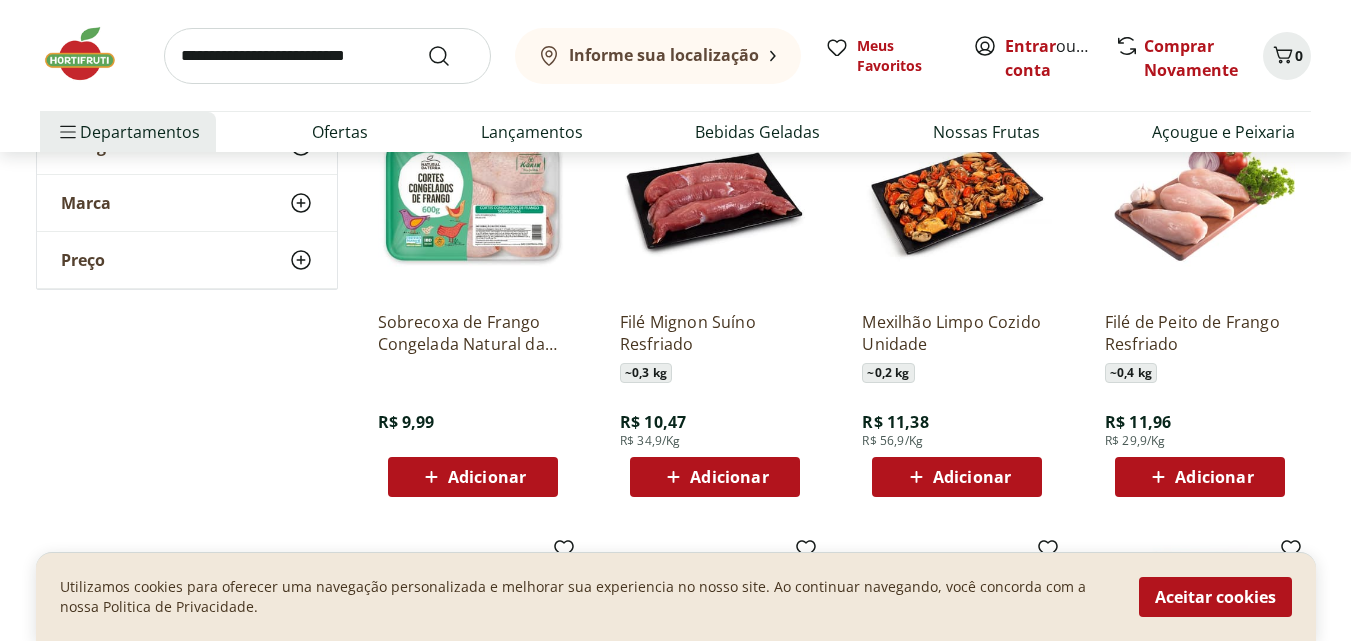 scroll, scrollTop: 1554, scrollLeft: 0, axis: vertical 